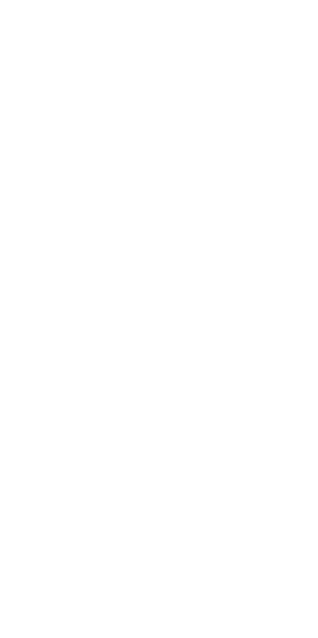 scroll, scrollTop: 0, scrollLeft: 0, axis: both 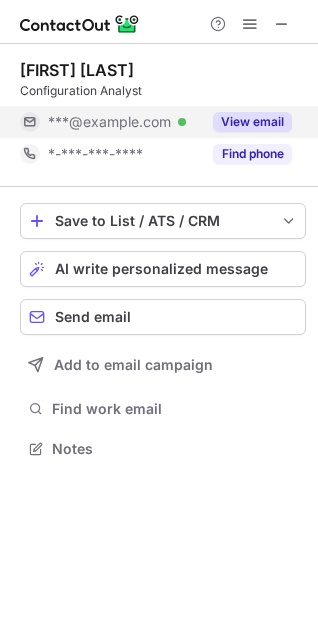click on "View email" at bounding box center [252, 122] 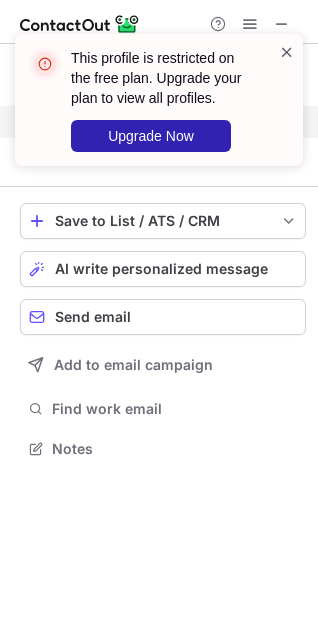 click at bounding box center [287, 52] 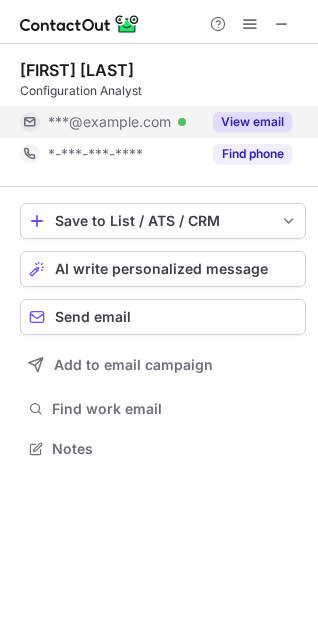 click on "This profile is restricted on the free plan. Upgrade your plan to view all profiles. Upgrade Now" at bounding box center [159, 108] 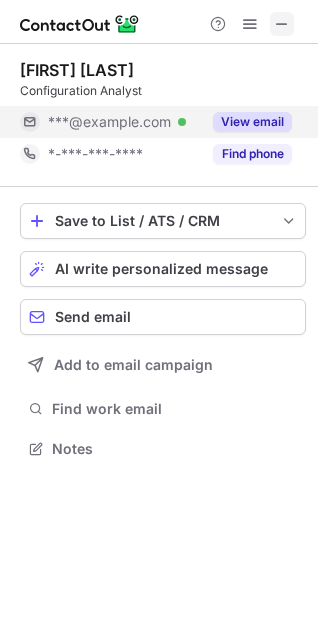 click at bounding box center [282, 24] 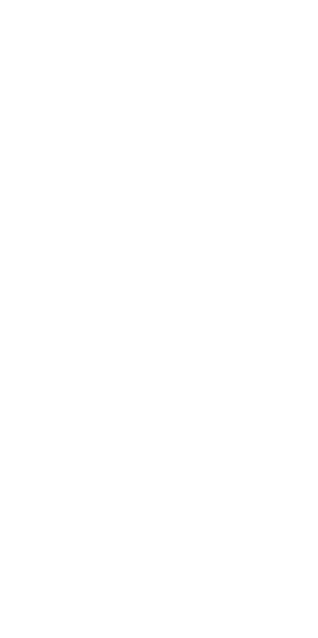 scroll, scrollTop: 0, scrollLeft: 0, axis: both 